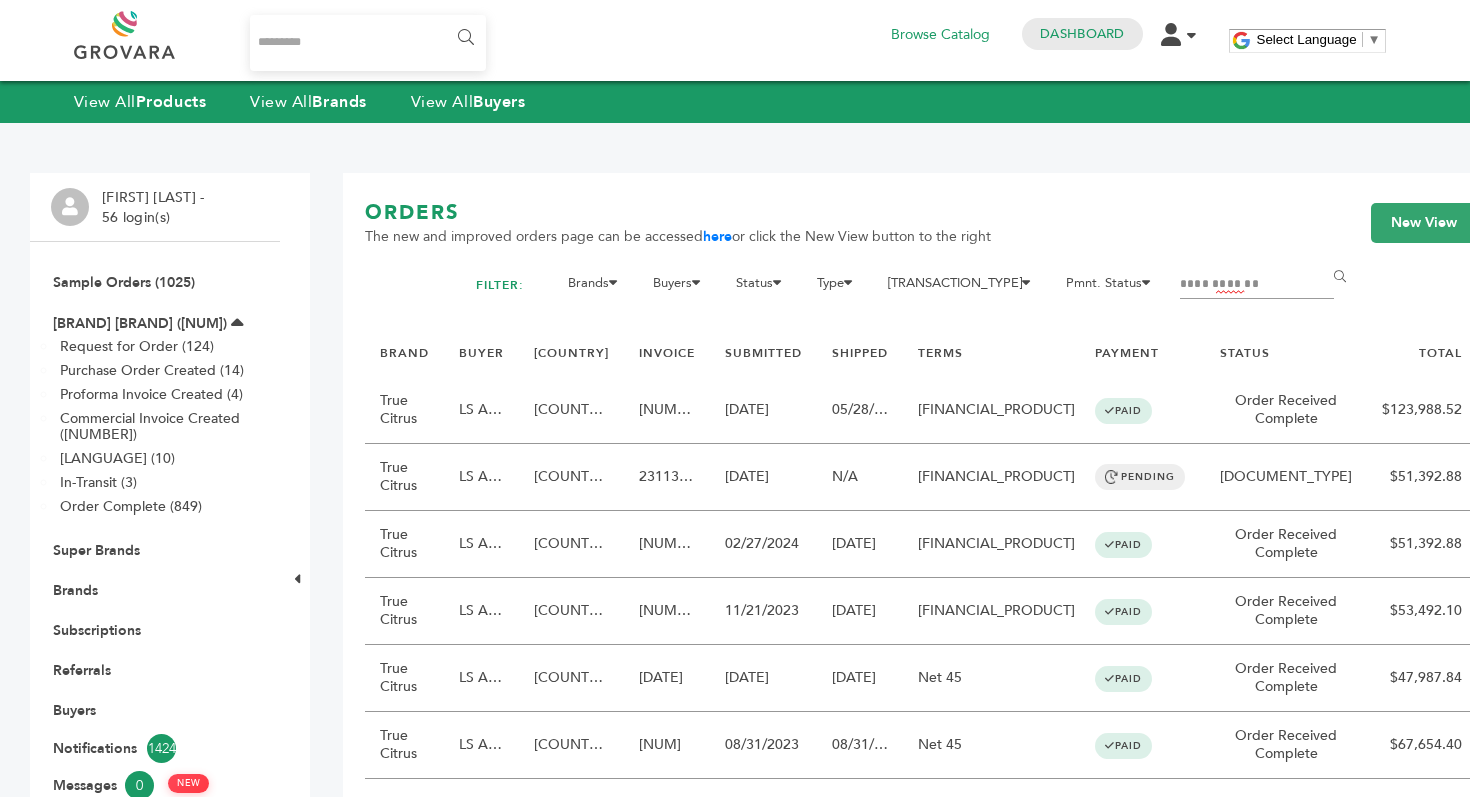 scroll, scrollTop: 0, scrollLeft: 0, axis: both 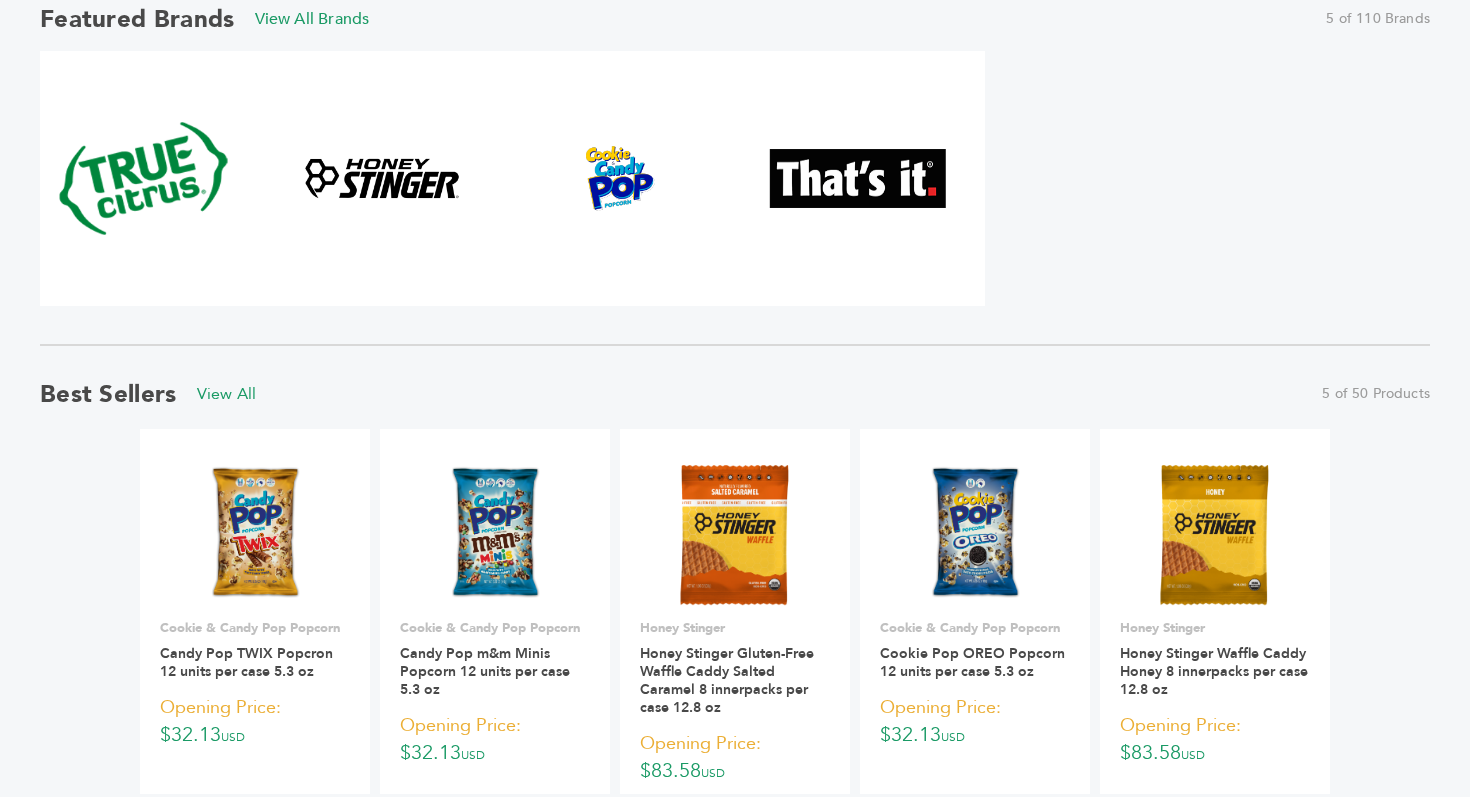 click at bounding box center (144, 178) 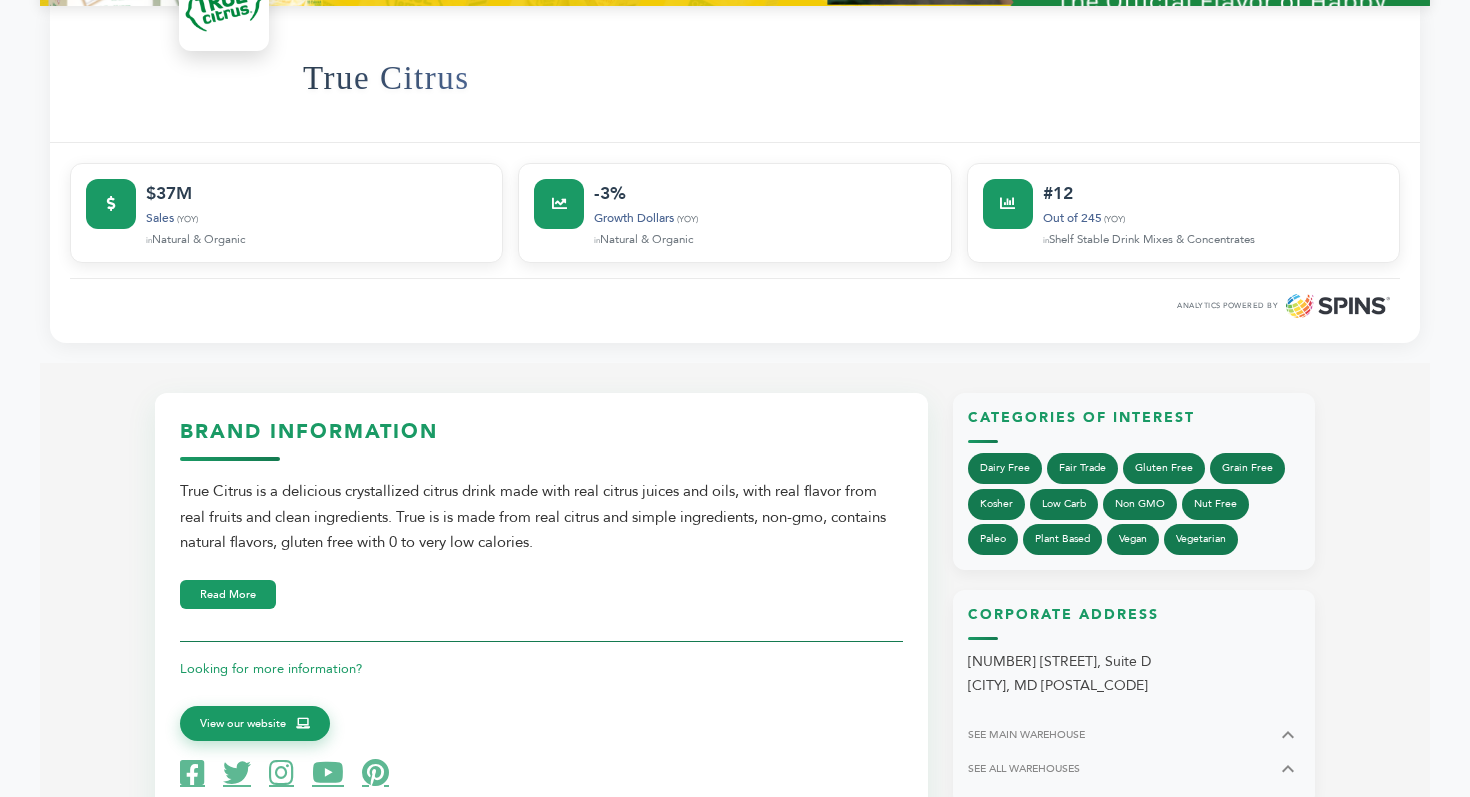 scroll, scrollTop: 0, scrollLeft: 0, axis: both 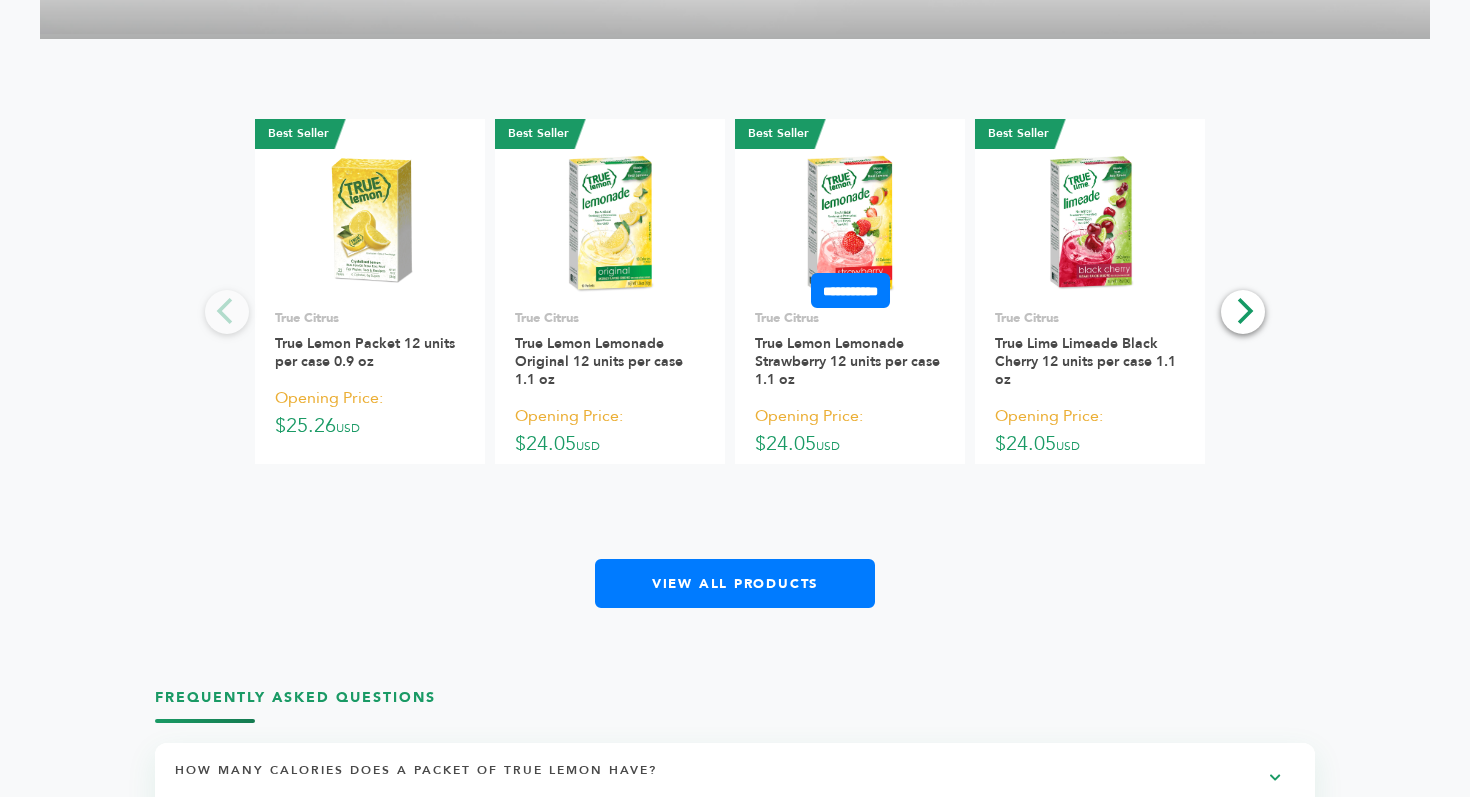 click at bounding box center (850, 224) 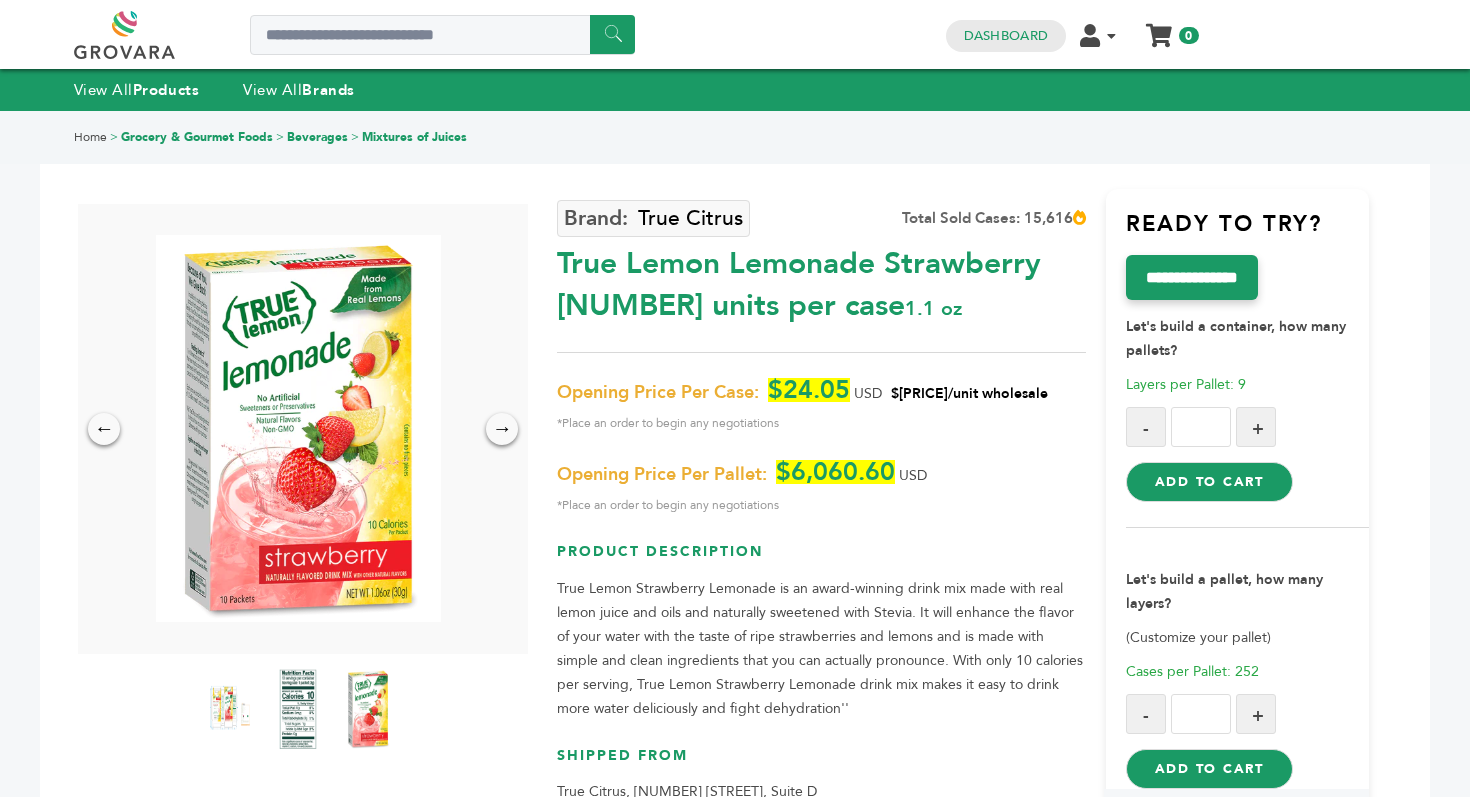 scroll, scrollTop: 0, scrollLeft: 0, axis: both 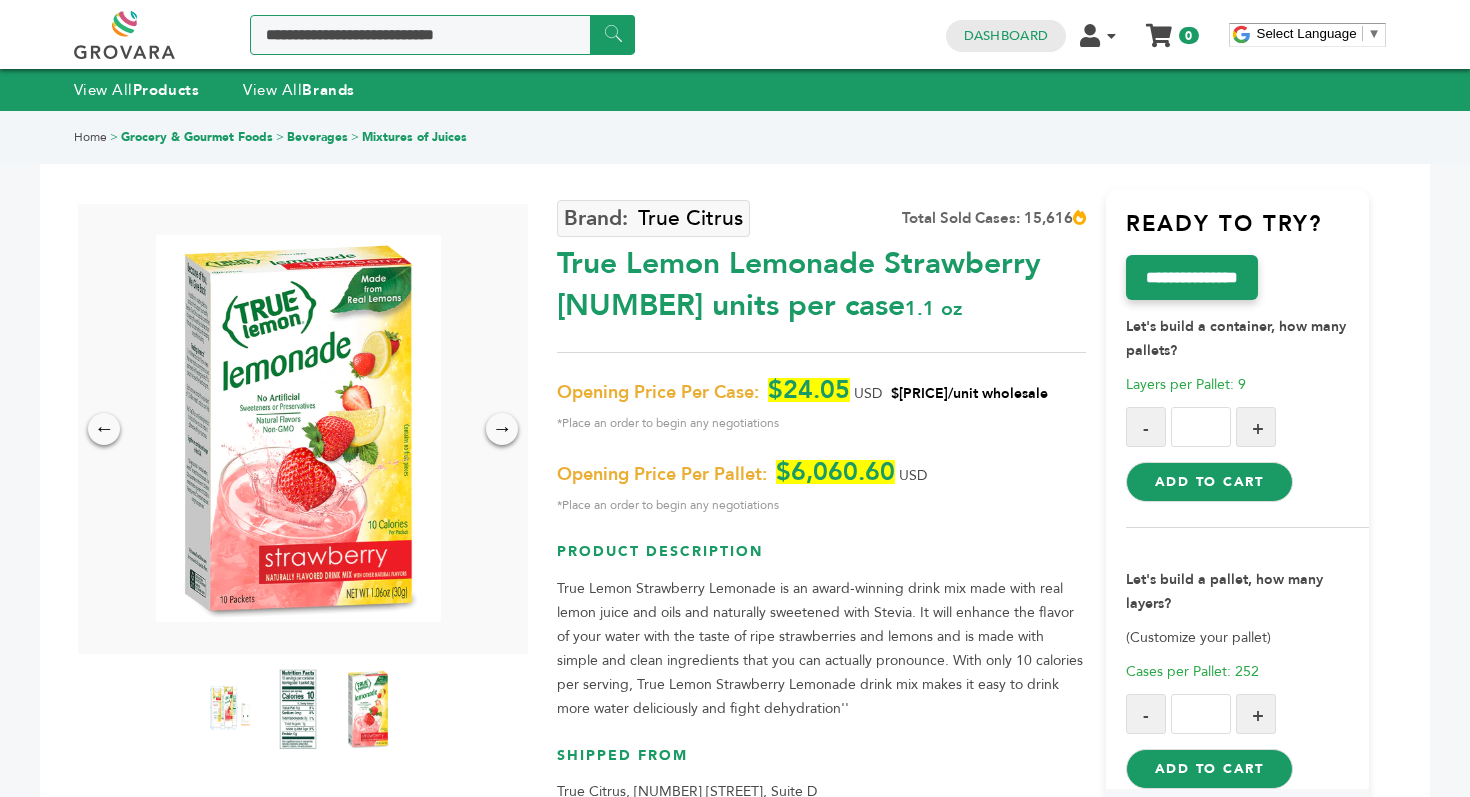 click at bounding box center [442, 35] 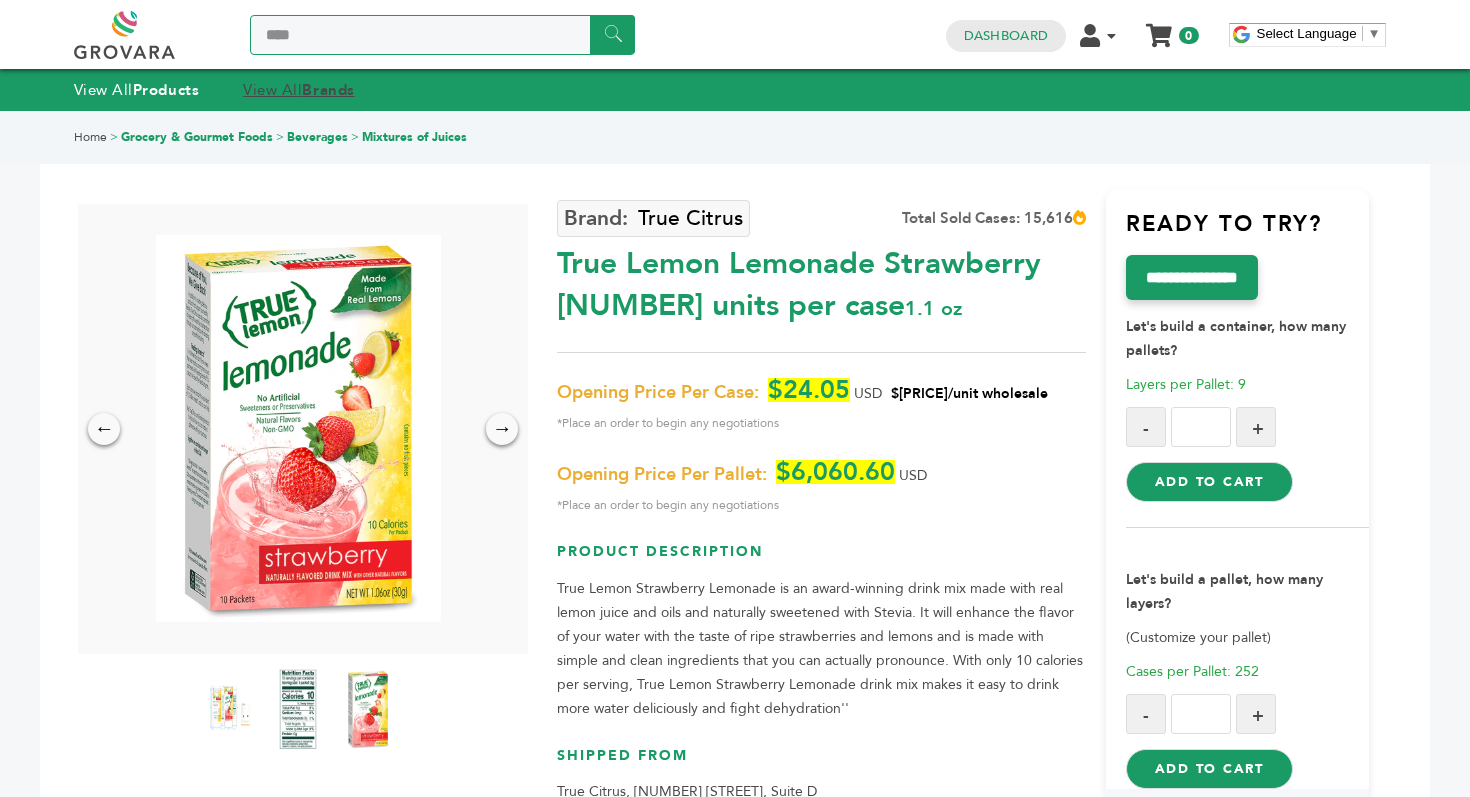 type on "**********" 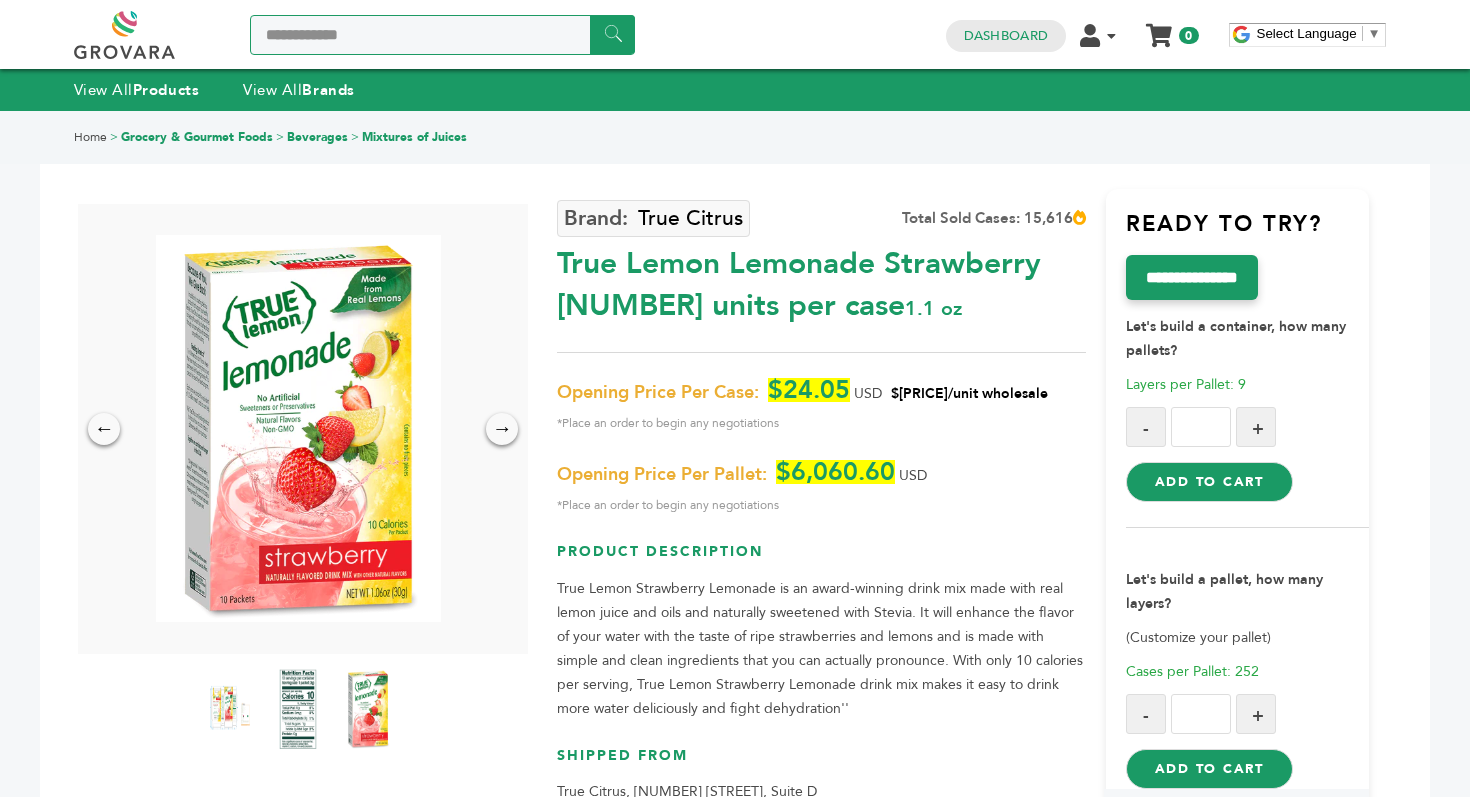 click on "******" at bounding box center [612, 34] 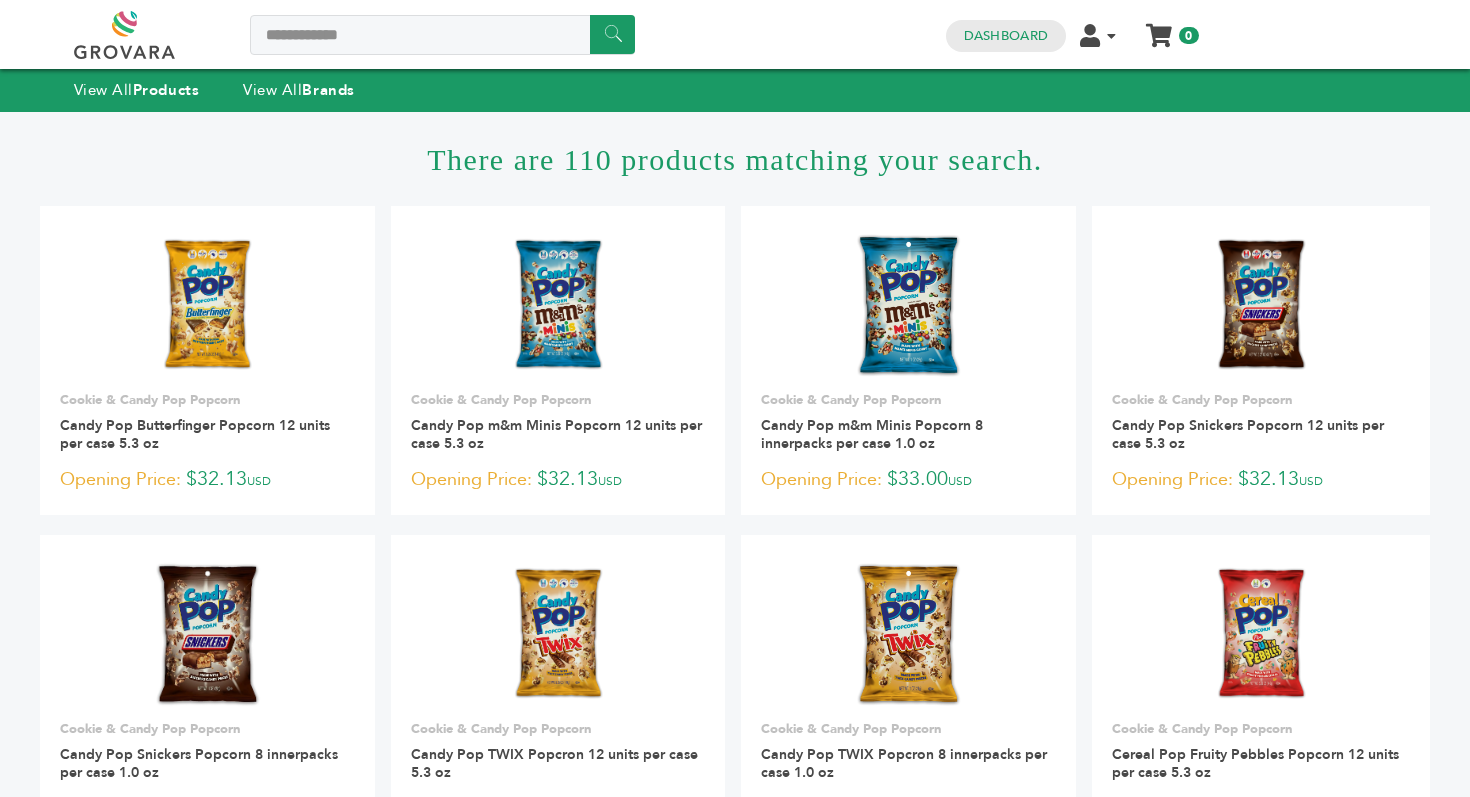 scroll, scrollTop: 0, scrollLeft: 0, axis: both 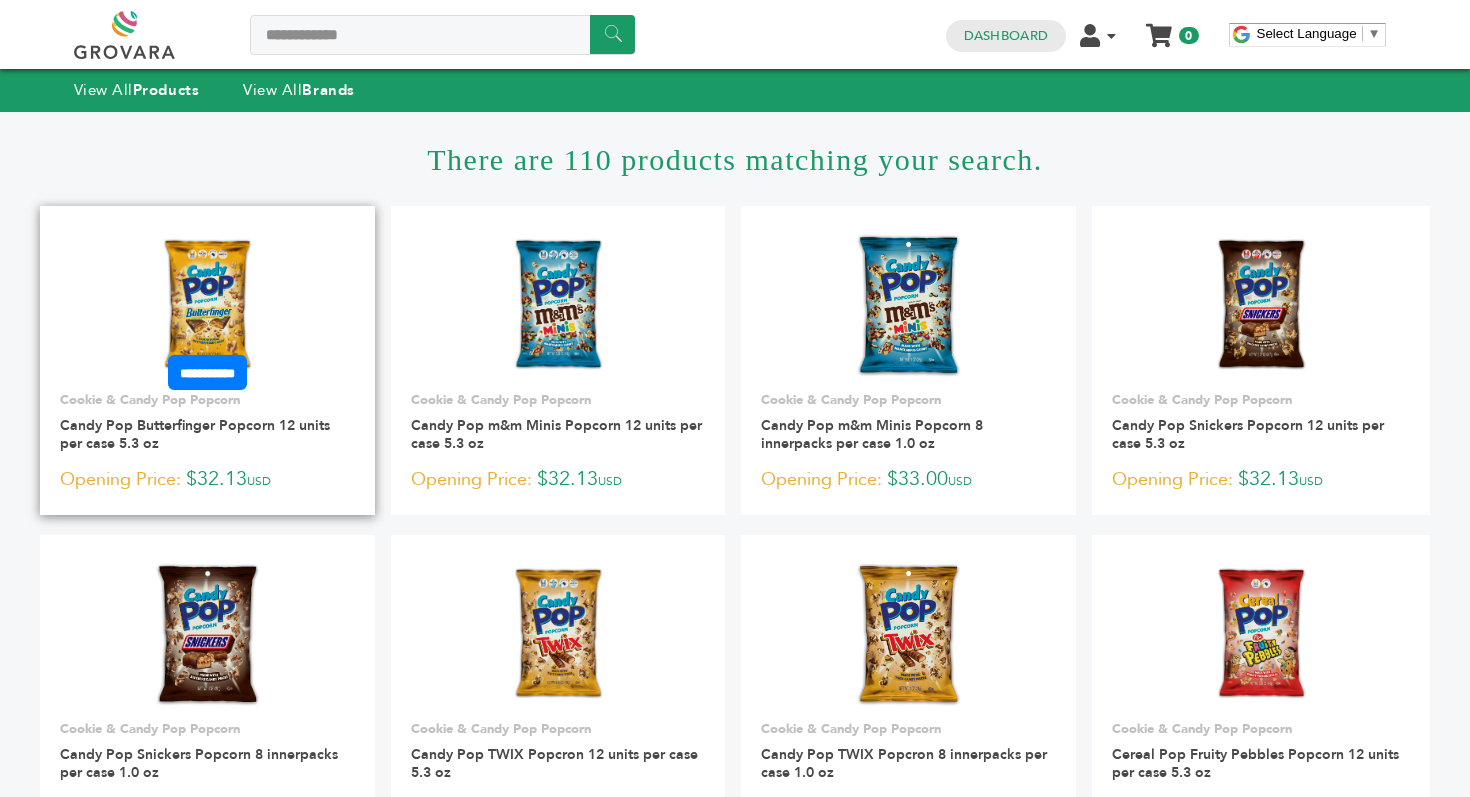 click at bounding box center (207, 306) 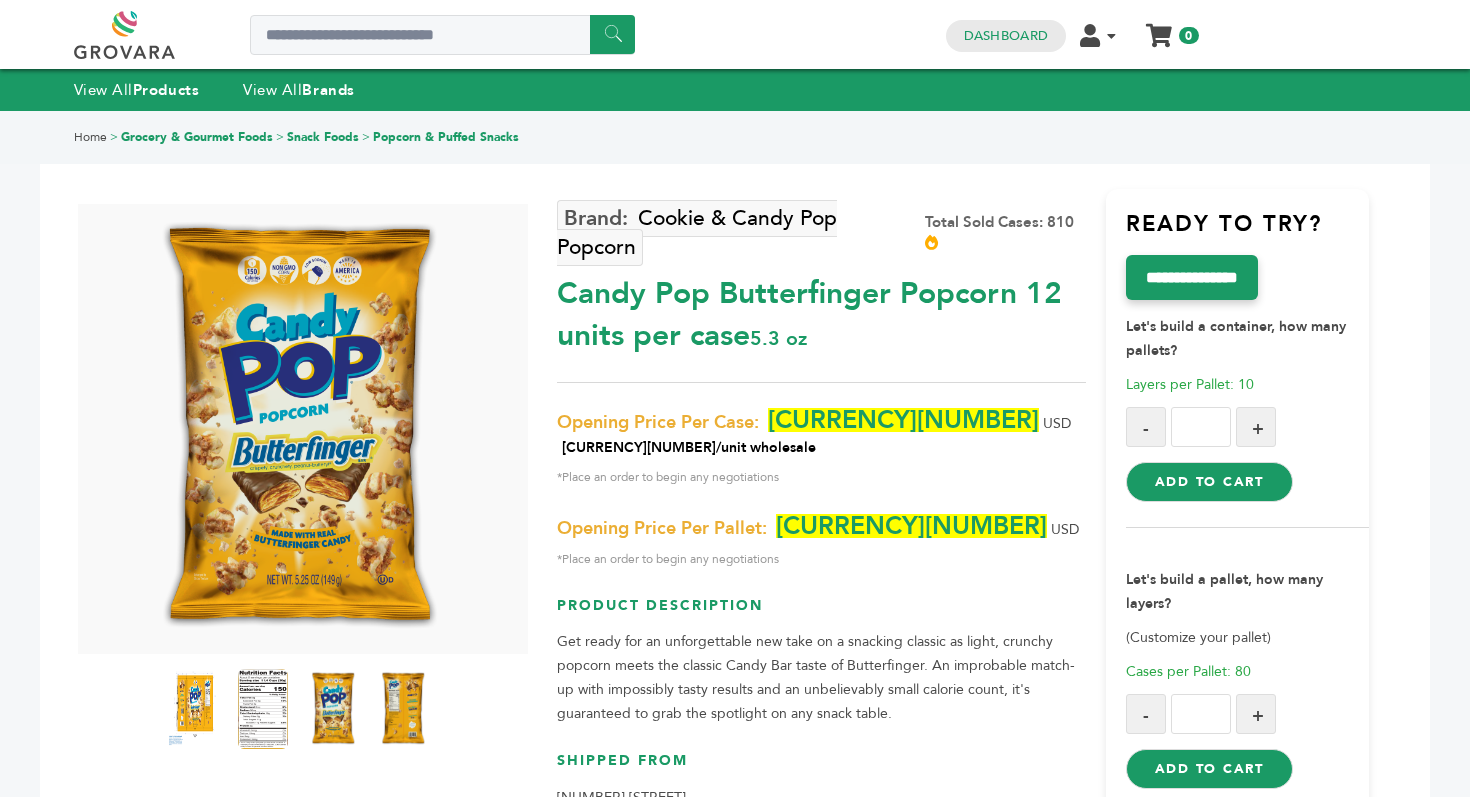 scroll, scrollTop: 0, scrollLeft: 0, axis: both 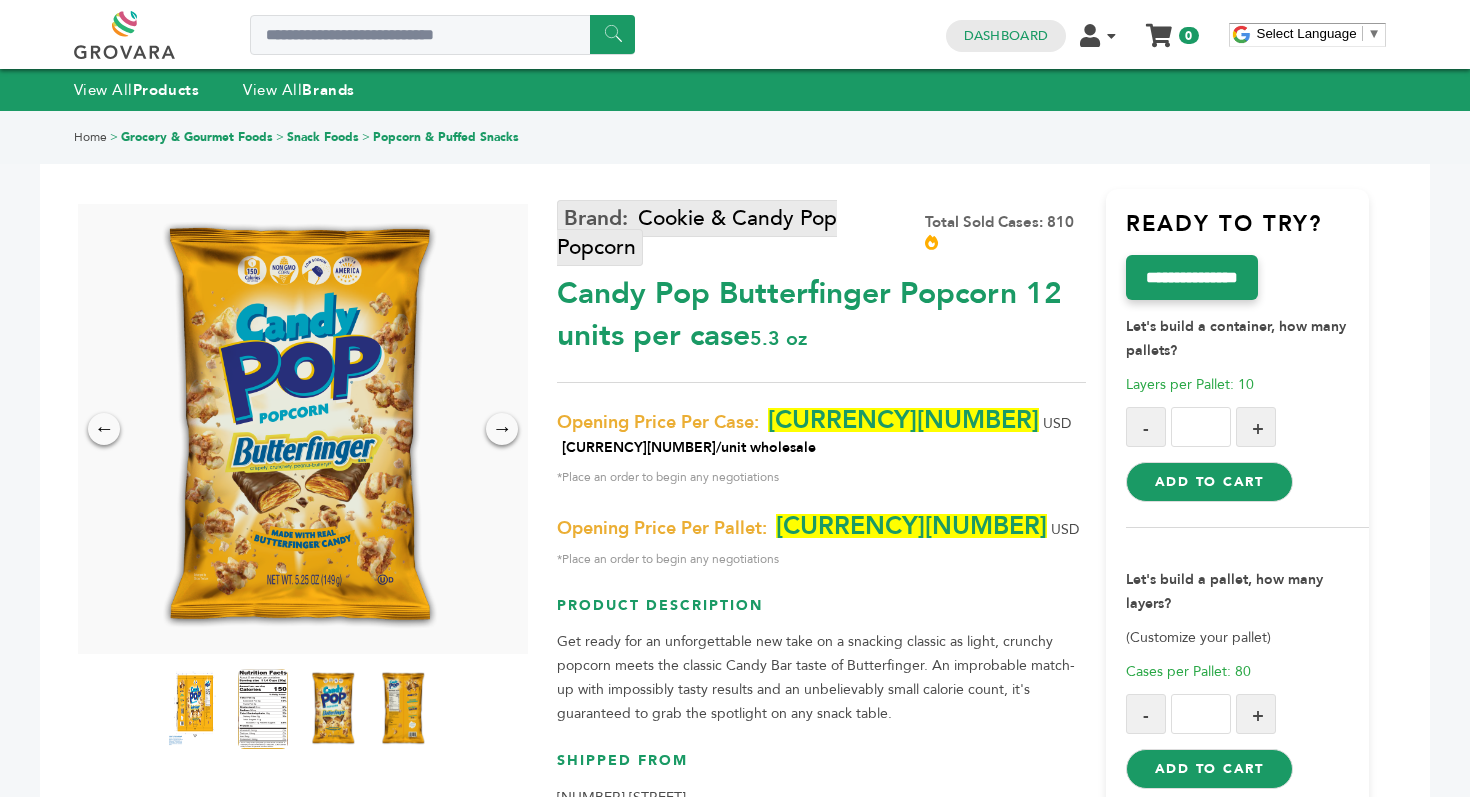 click on "Cookie & Candy Pop Popcorn" at bounding box center (697, 233) 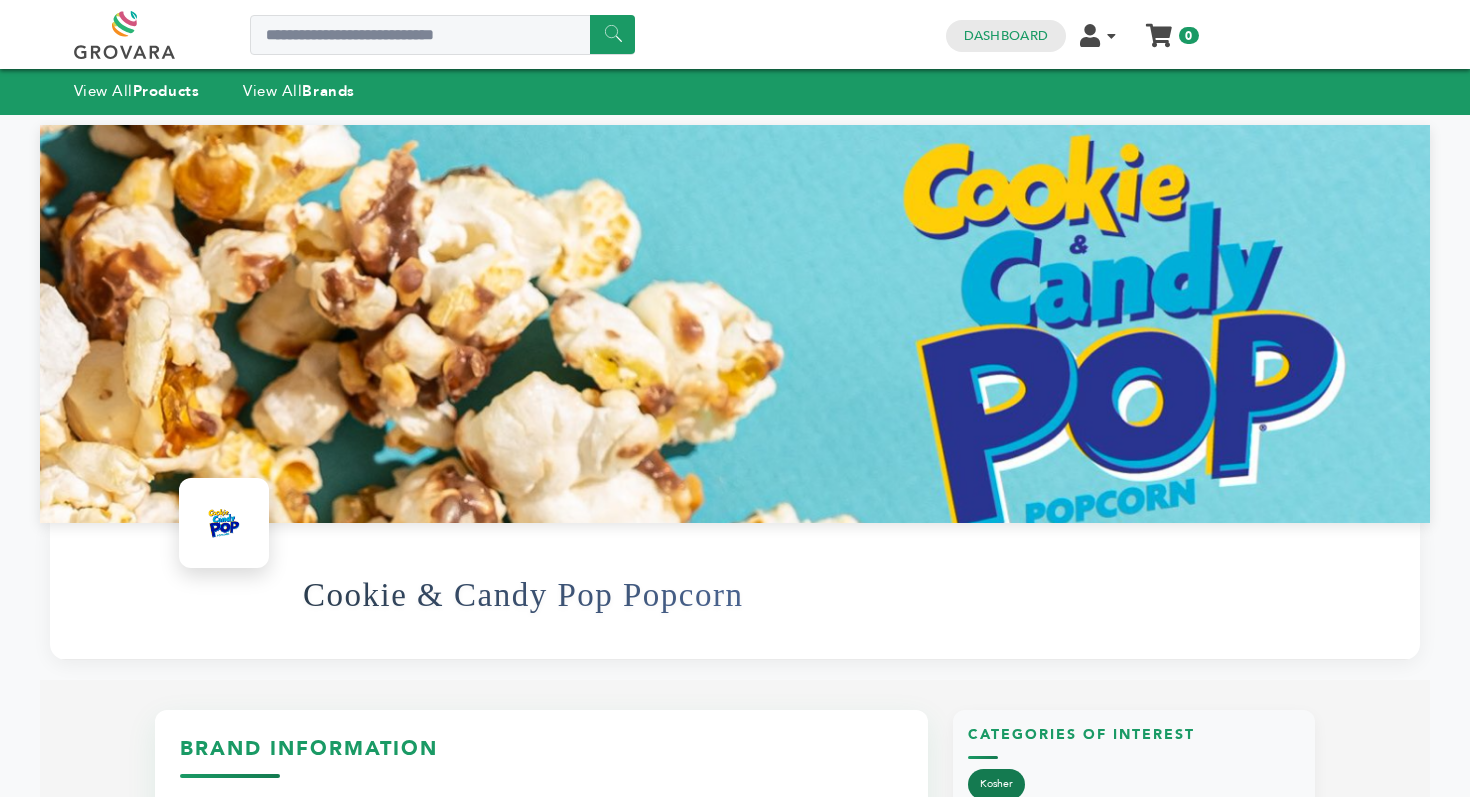 scroll, scrollTop: 0, scrollLeft: 0, axis: both 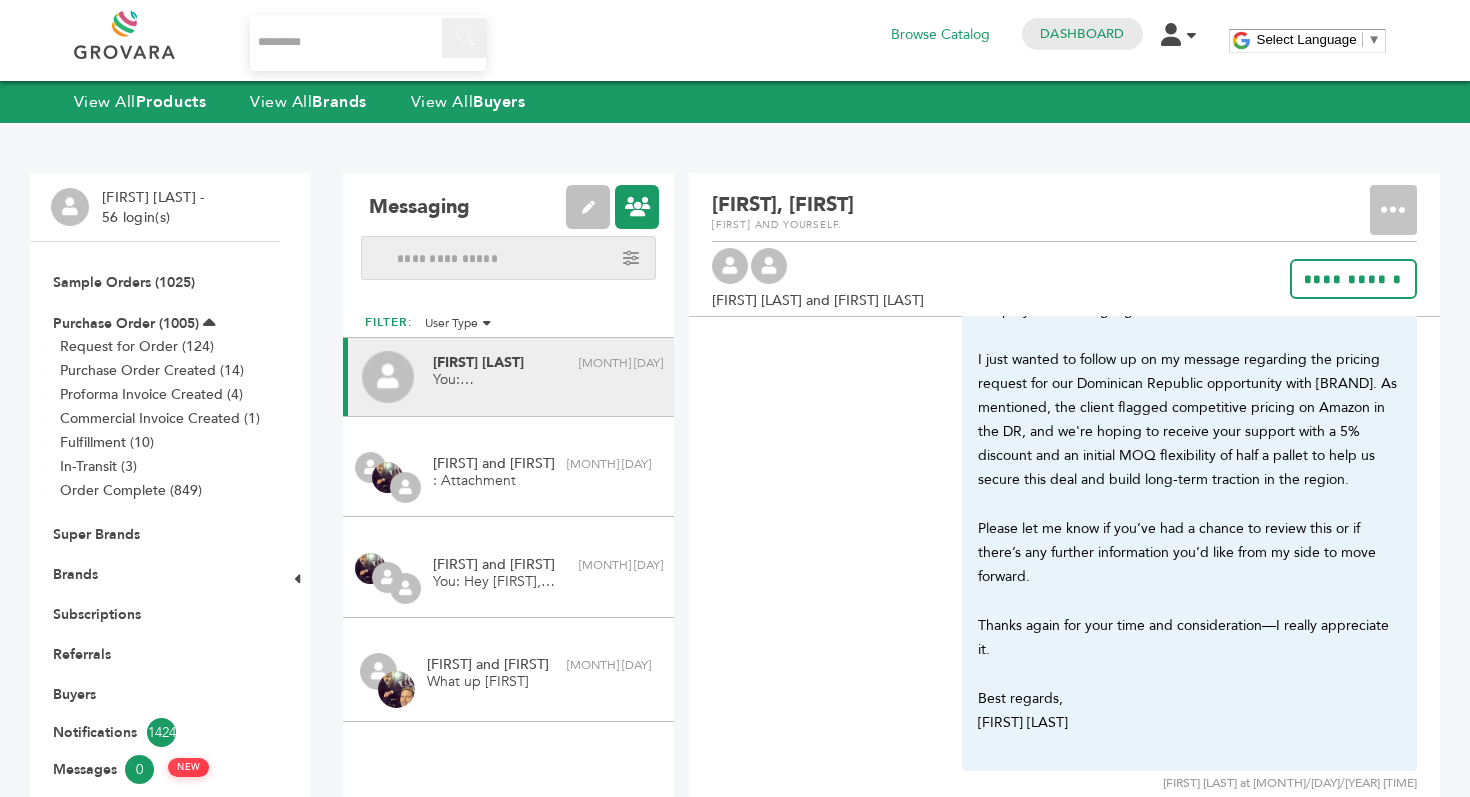 click on "******" at bounding box center (464, 38) 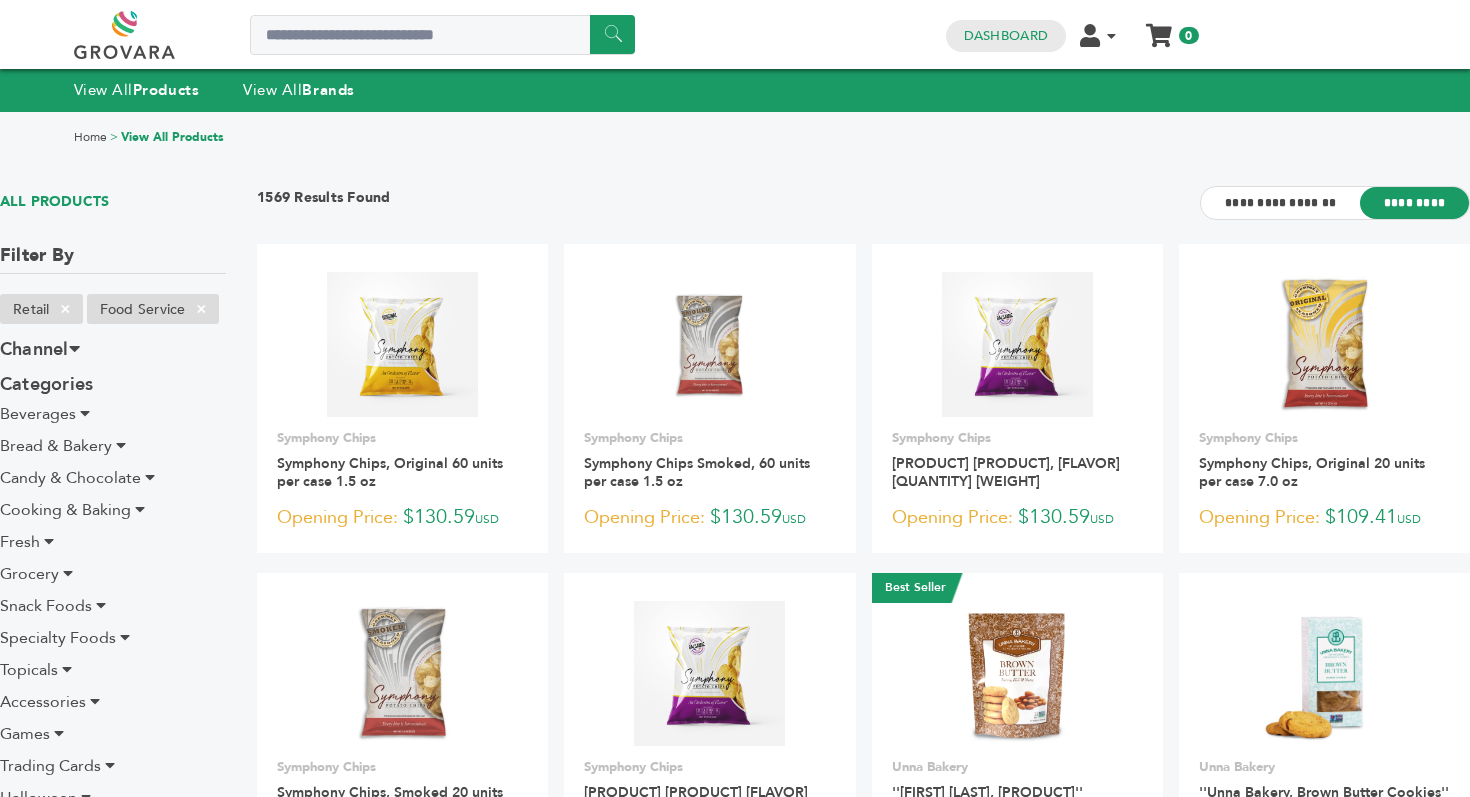 scroll, scrollTop: 0, scrollLeft: 0, axis: both 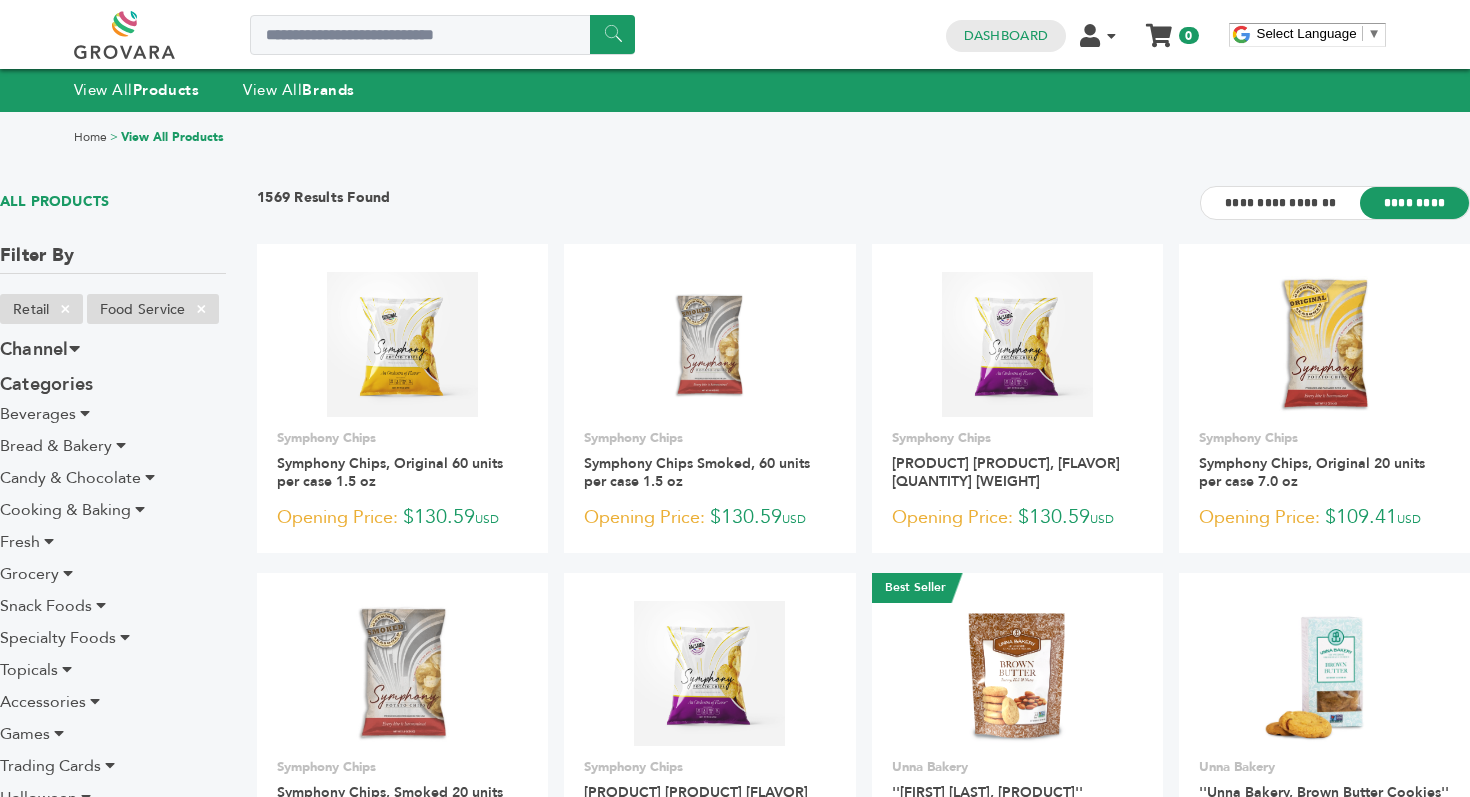 click at bounding box center (147, 35) 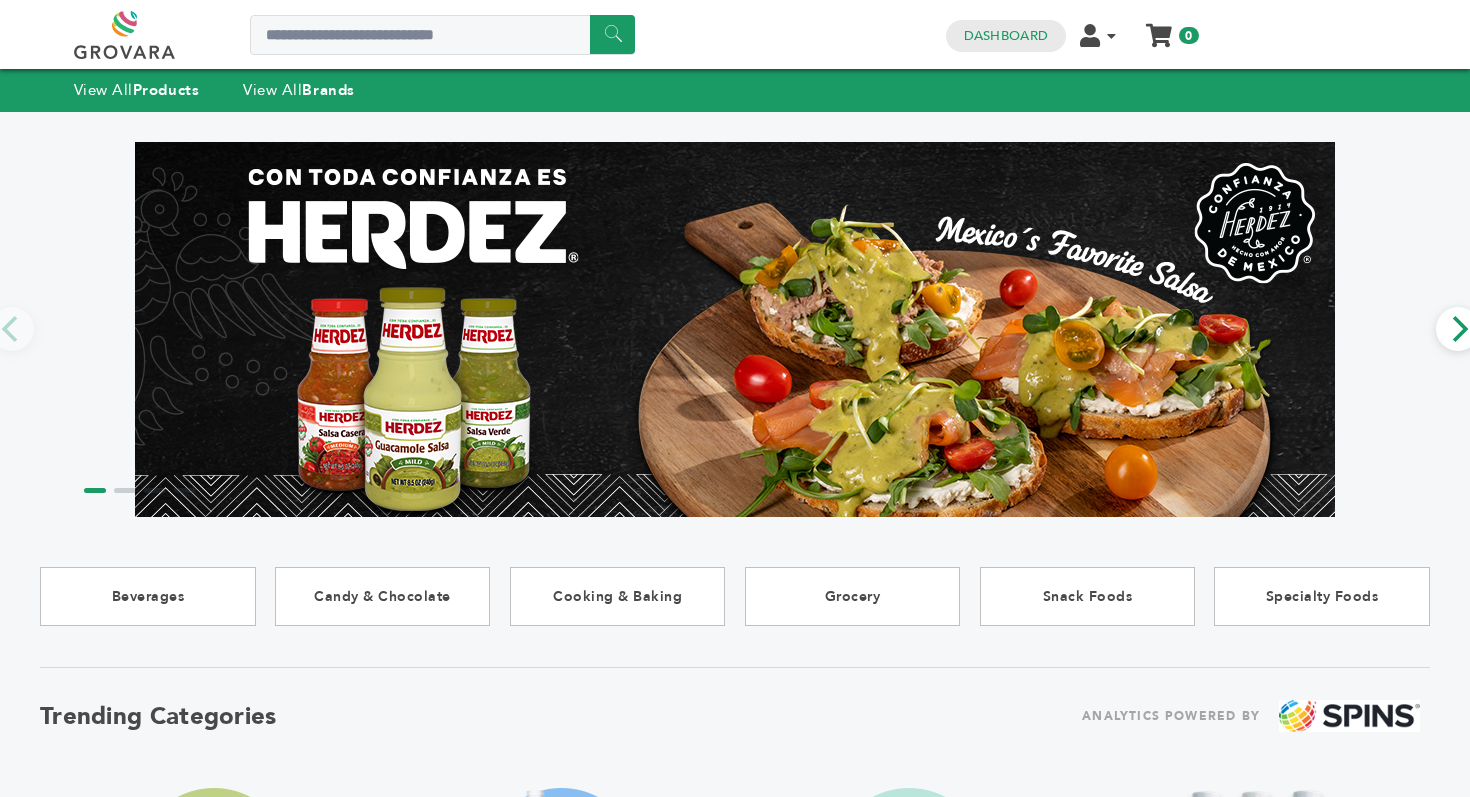 scroll, scrollTop: 0, scrollLeft: 0, axis: both 